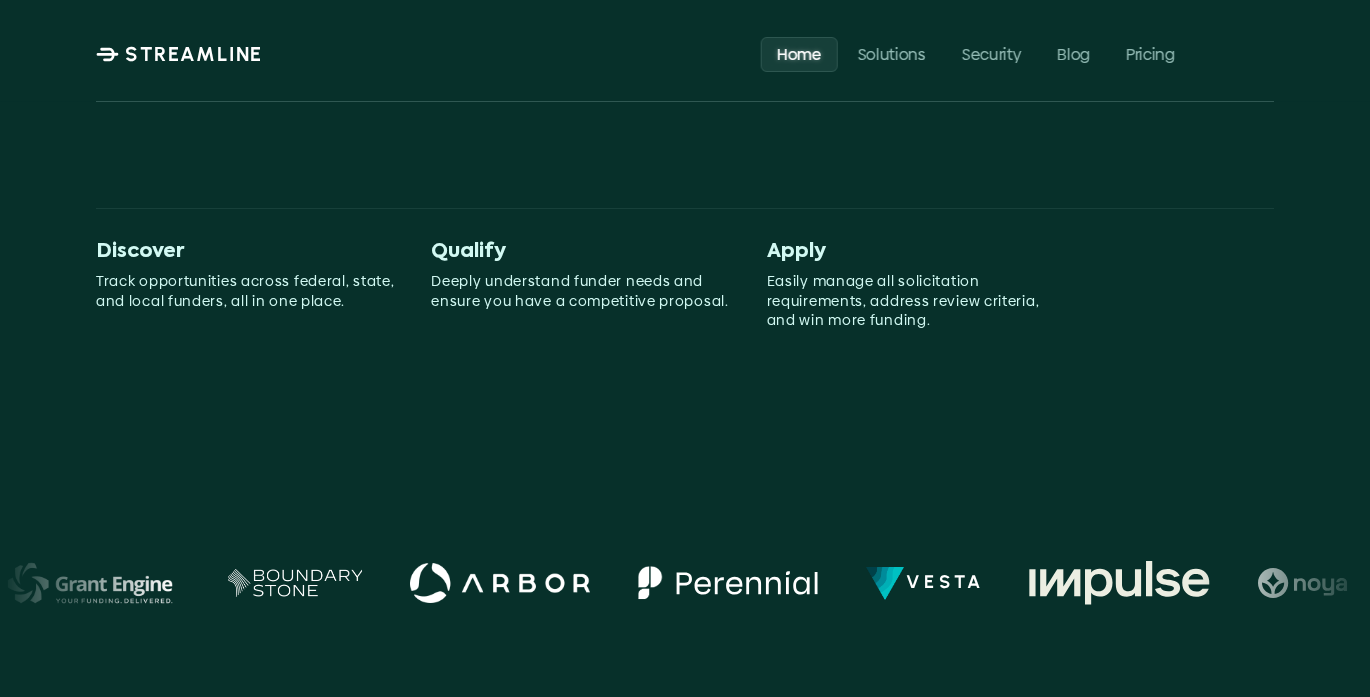 scroll, scrollTop: 0, scrollLeft: 0, axis: both 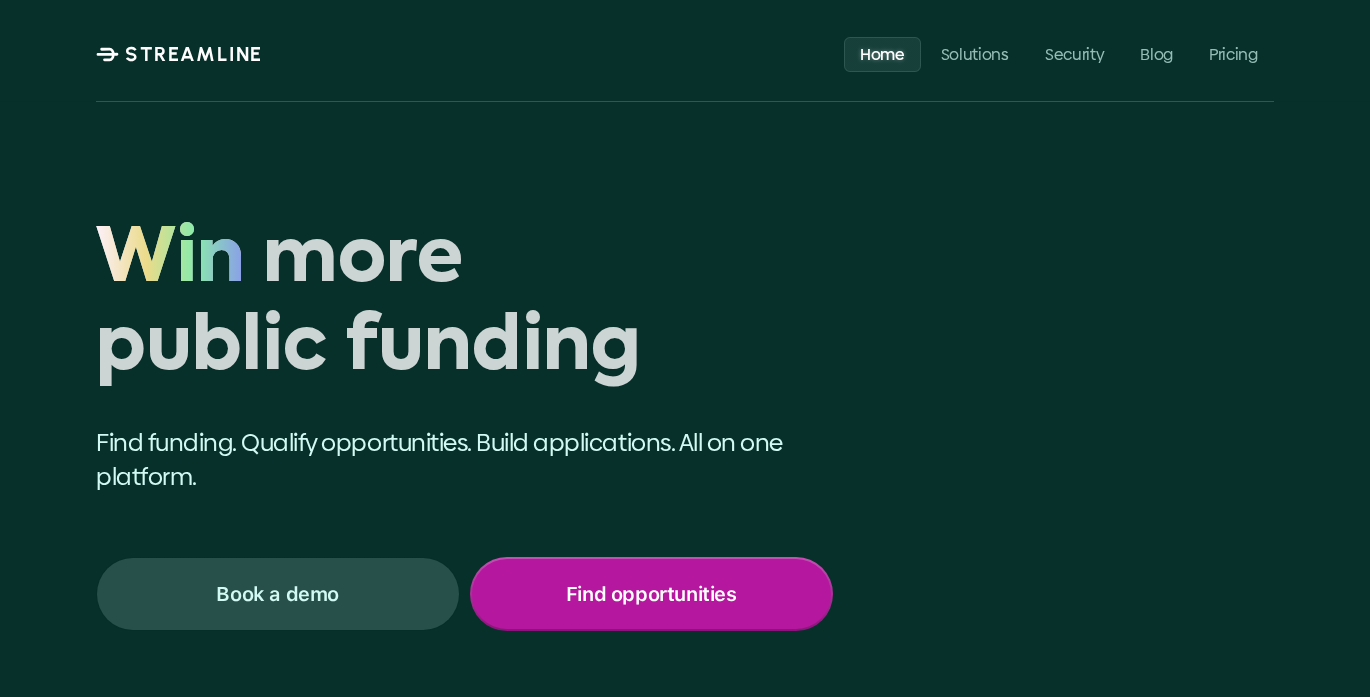 click on "Find opportunities" at bounding box center [652, 594] 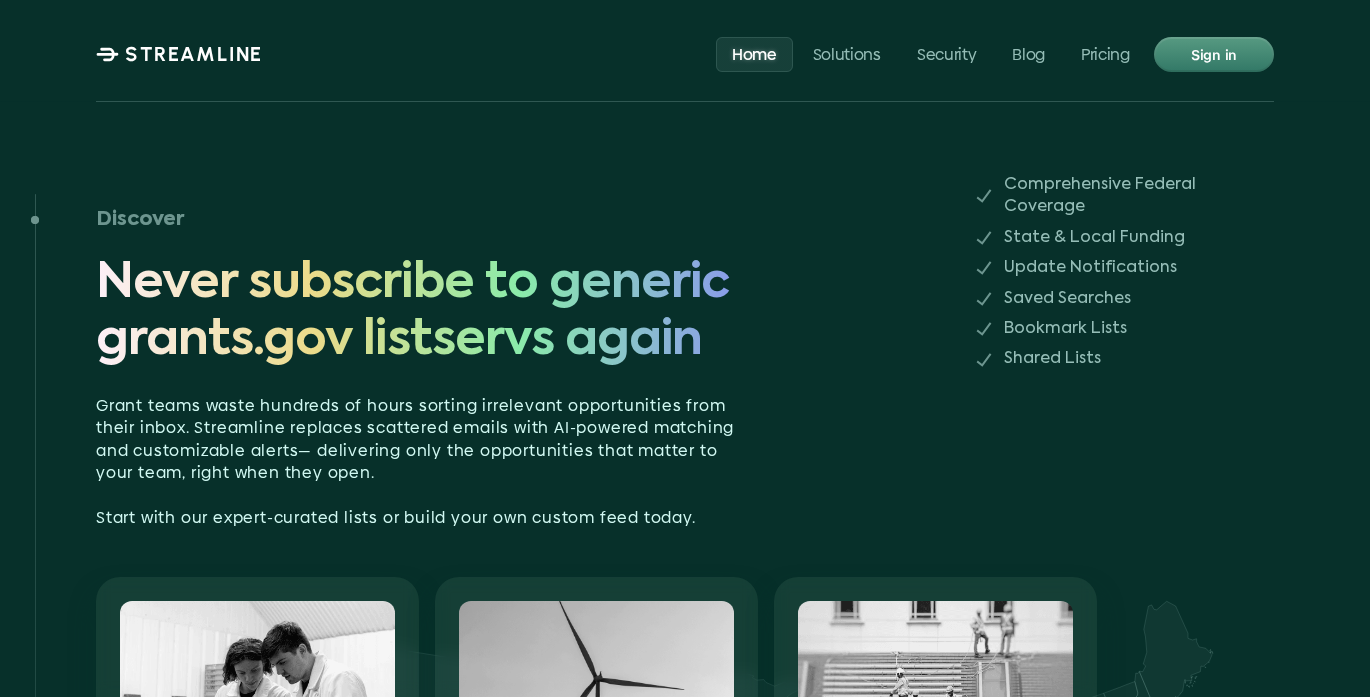 scroll, scrollTop: 0, scrollLeft: 0, axis: both 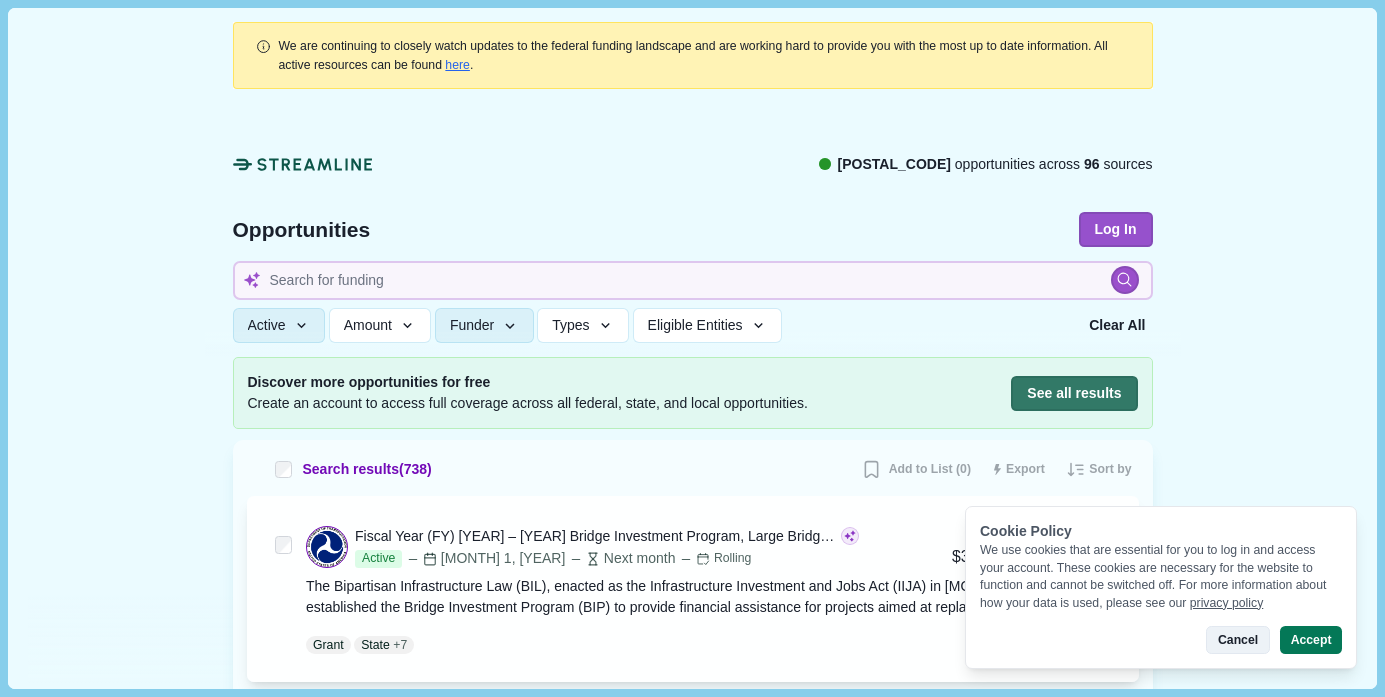click on "Cancel" at bounding box center (1237, 640) 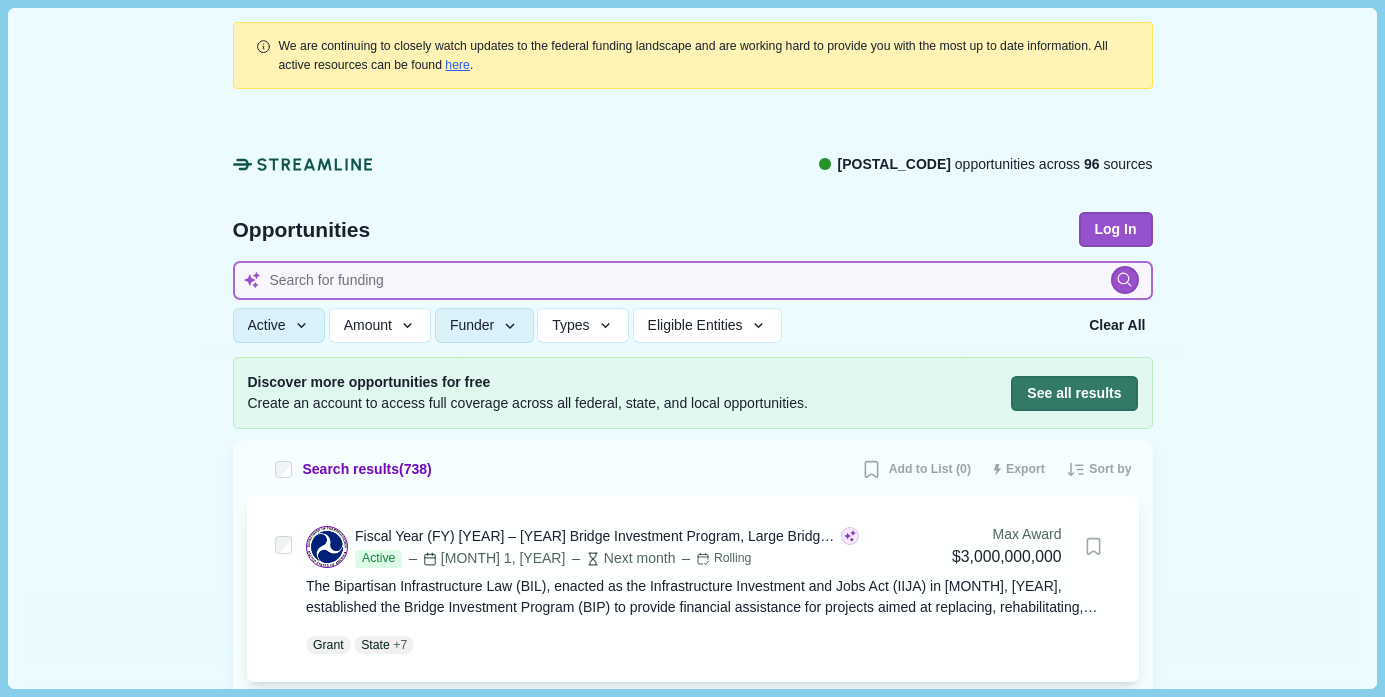 click at bounding box center (693, 280) 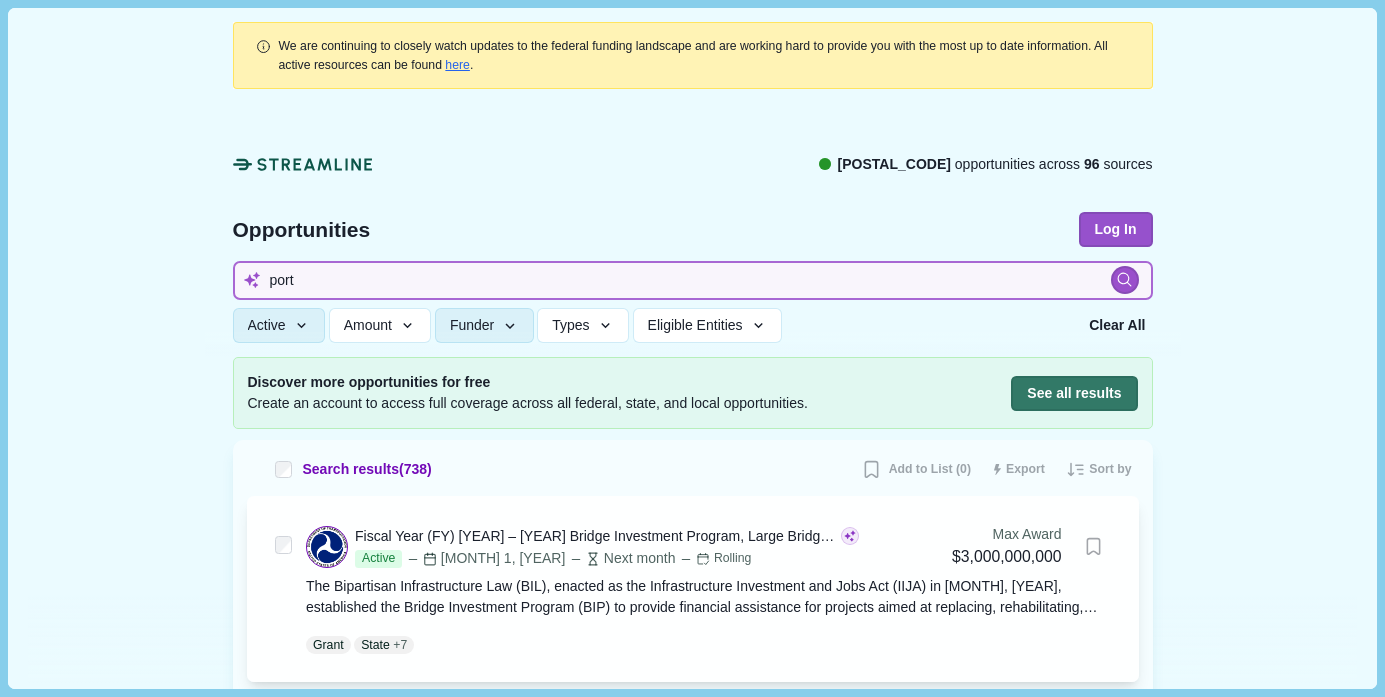 type on "port" 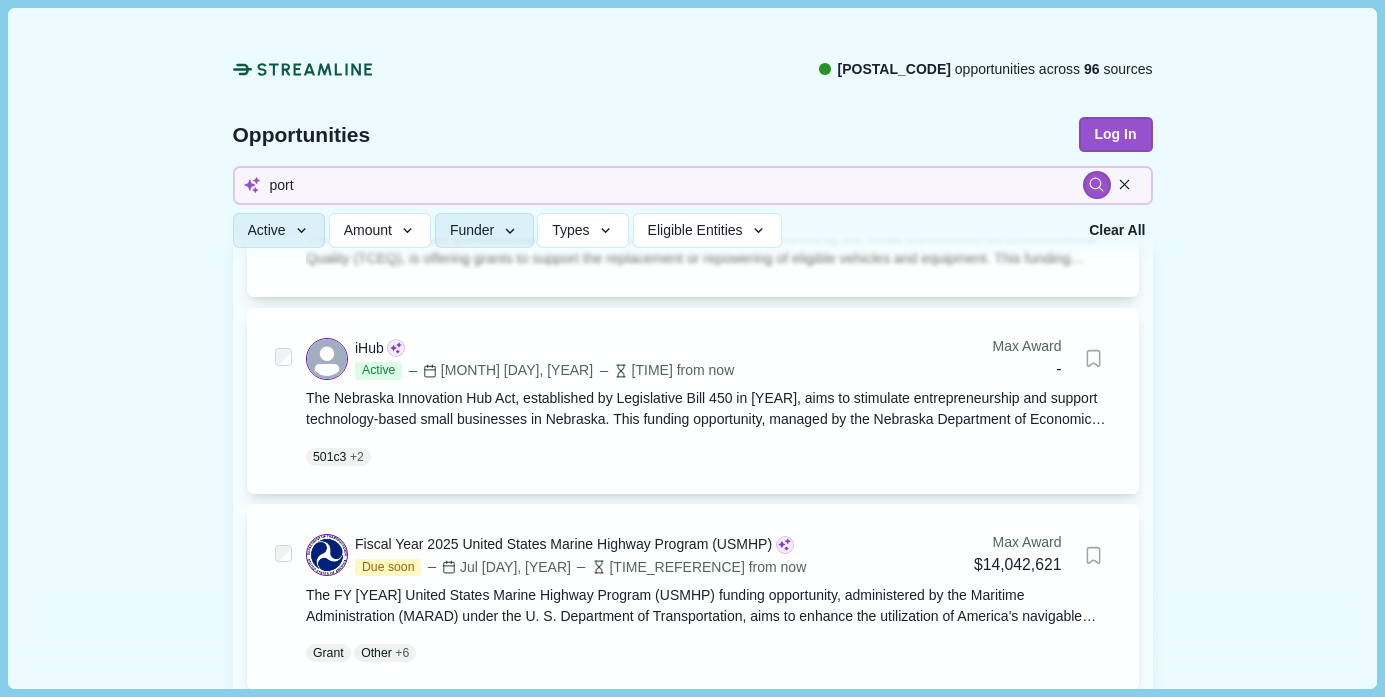 scroll, scrollTop: 1270, scrollLeft: 0, axis: vertical 